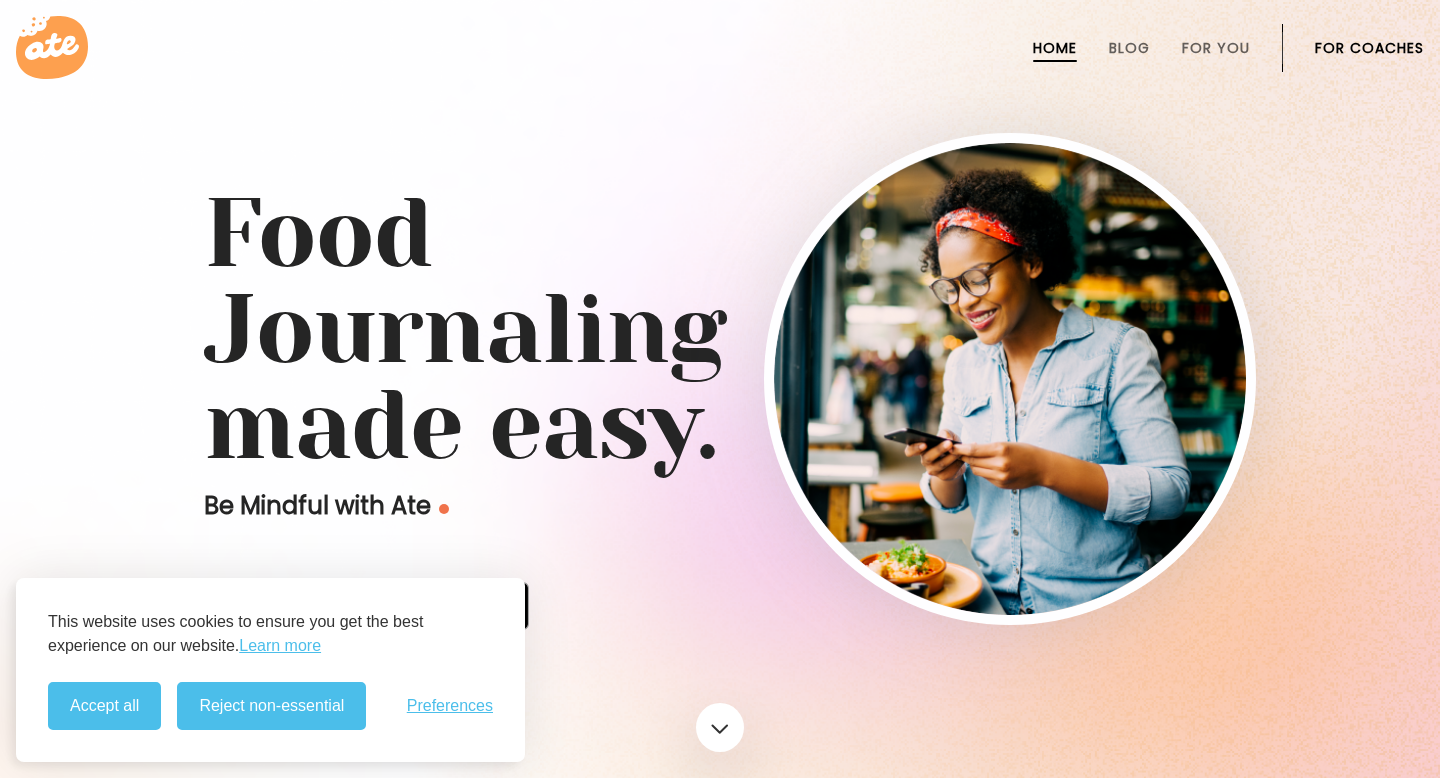 scroll, scrollTop: 0, scrollLeft: 0, axis: both 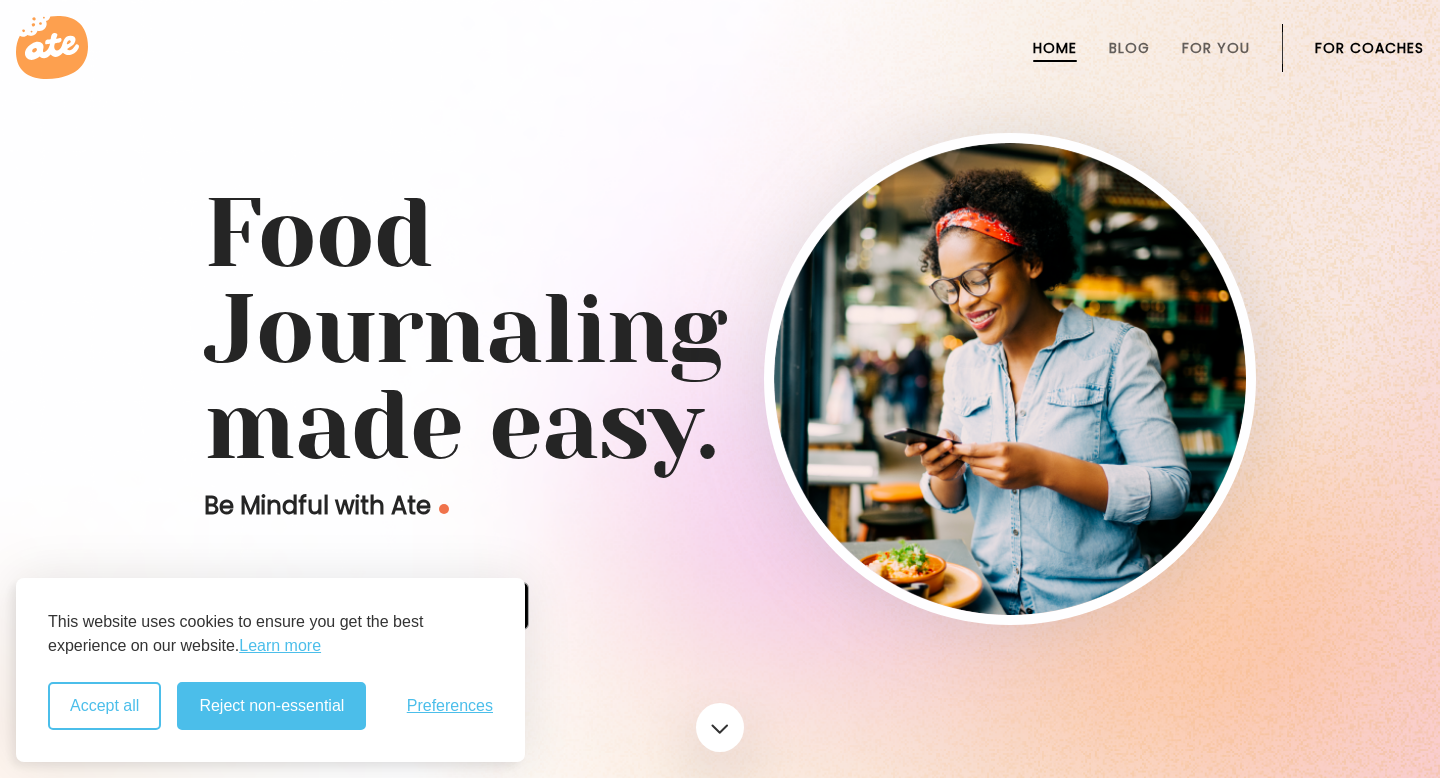 click on "Accept all" at bounding box center (104, 706) 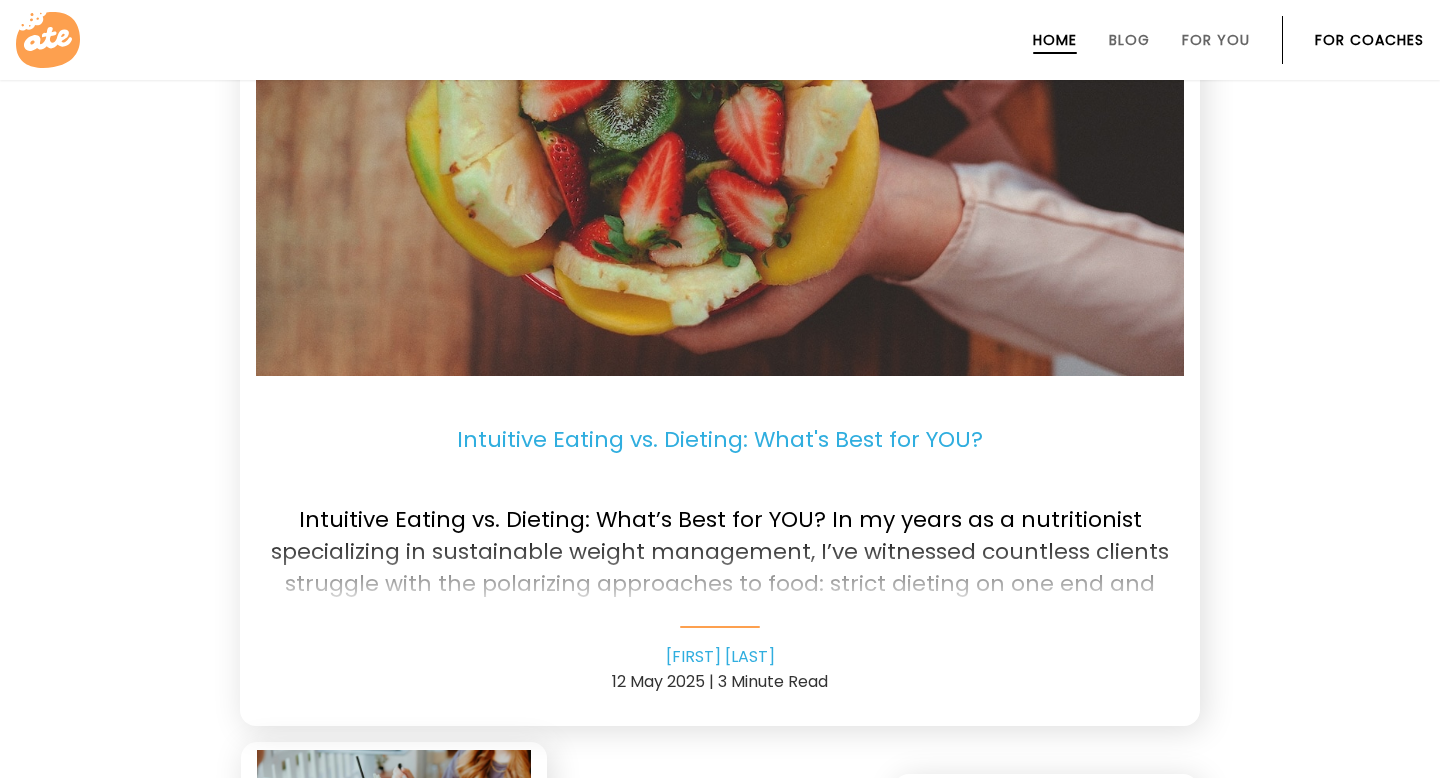 scroll, scrollTop: 4089, scrollLeft: 0, axis: vertical 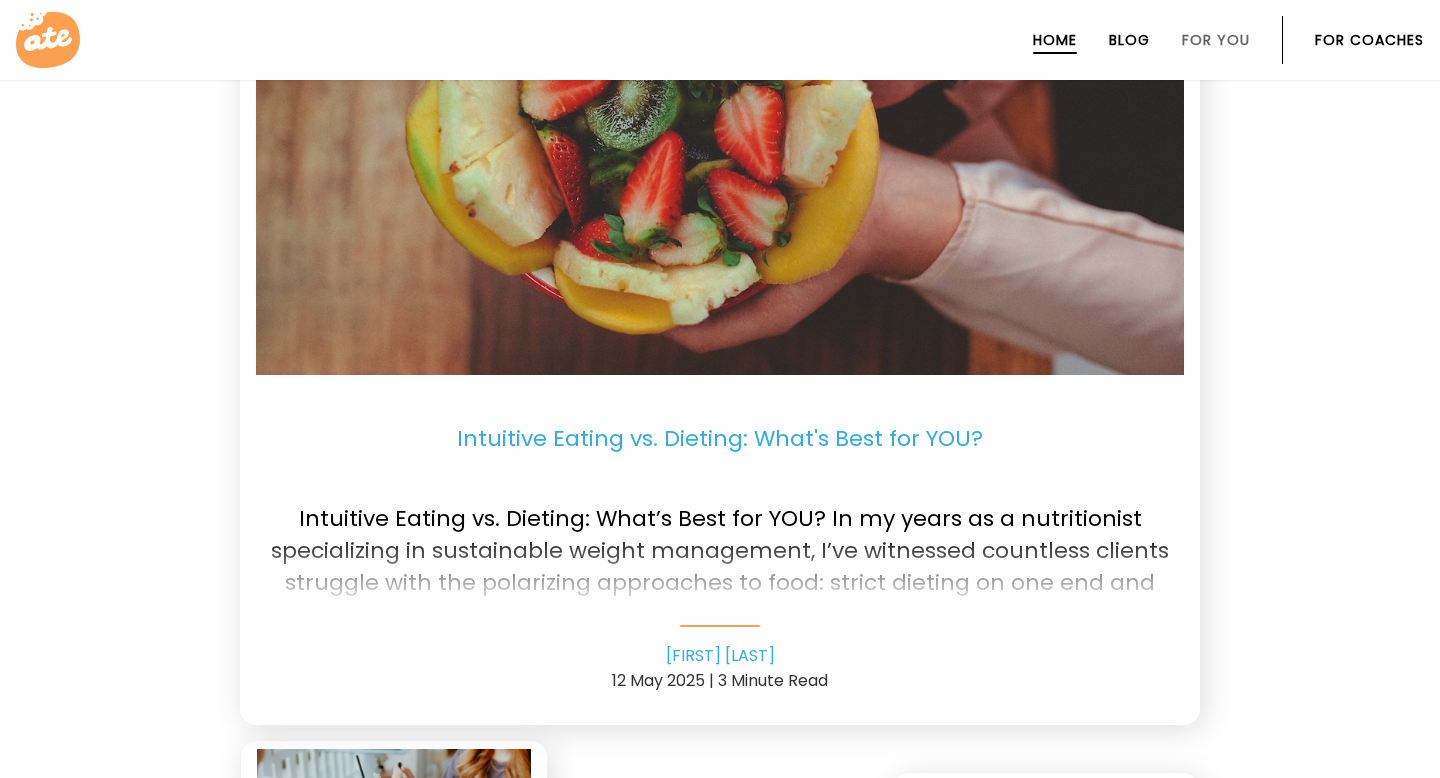 click on "Blog" at bounding box center (1129, 40) 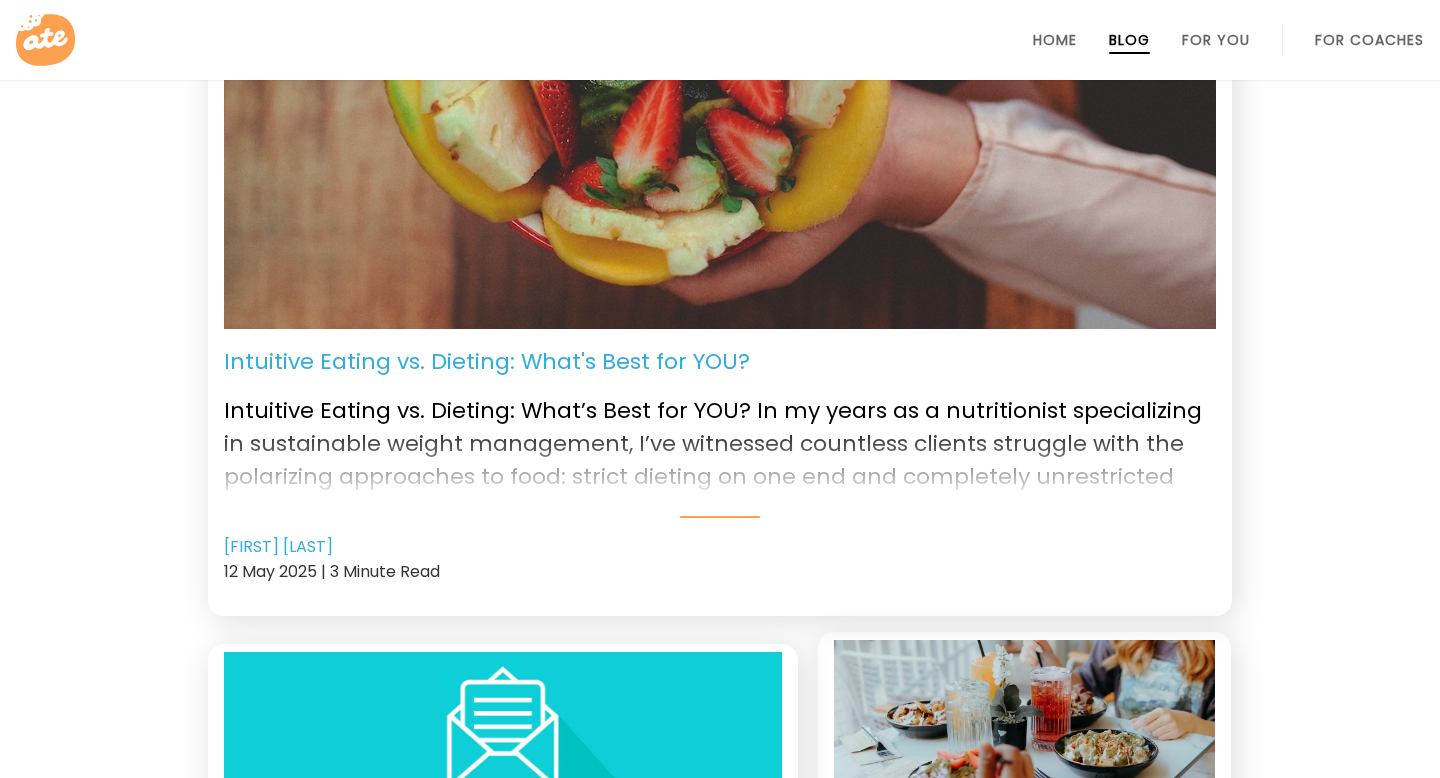 scroll, scrollTop: 392, scrollLeft: 0, axis: vertical 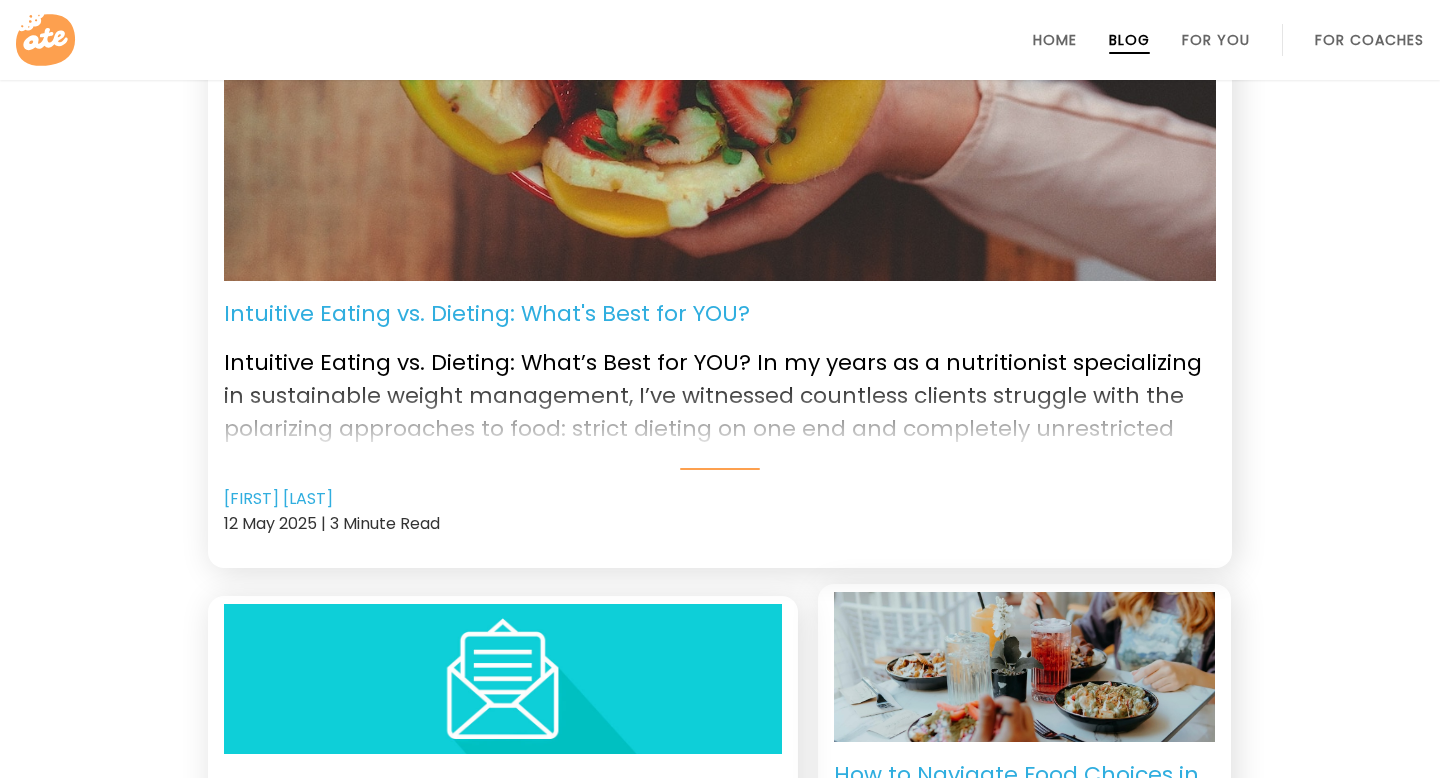 click on "Intuitive Eating vs. Dieting: What's Best for YOU?" at bounding box center [487, 313] 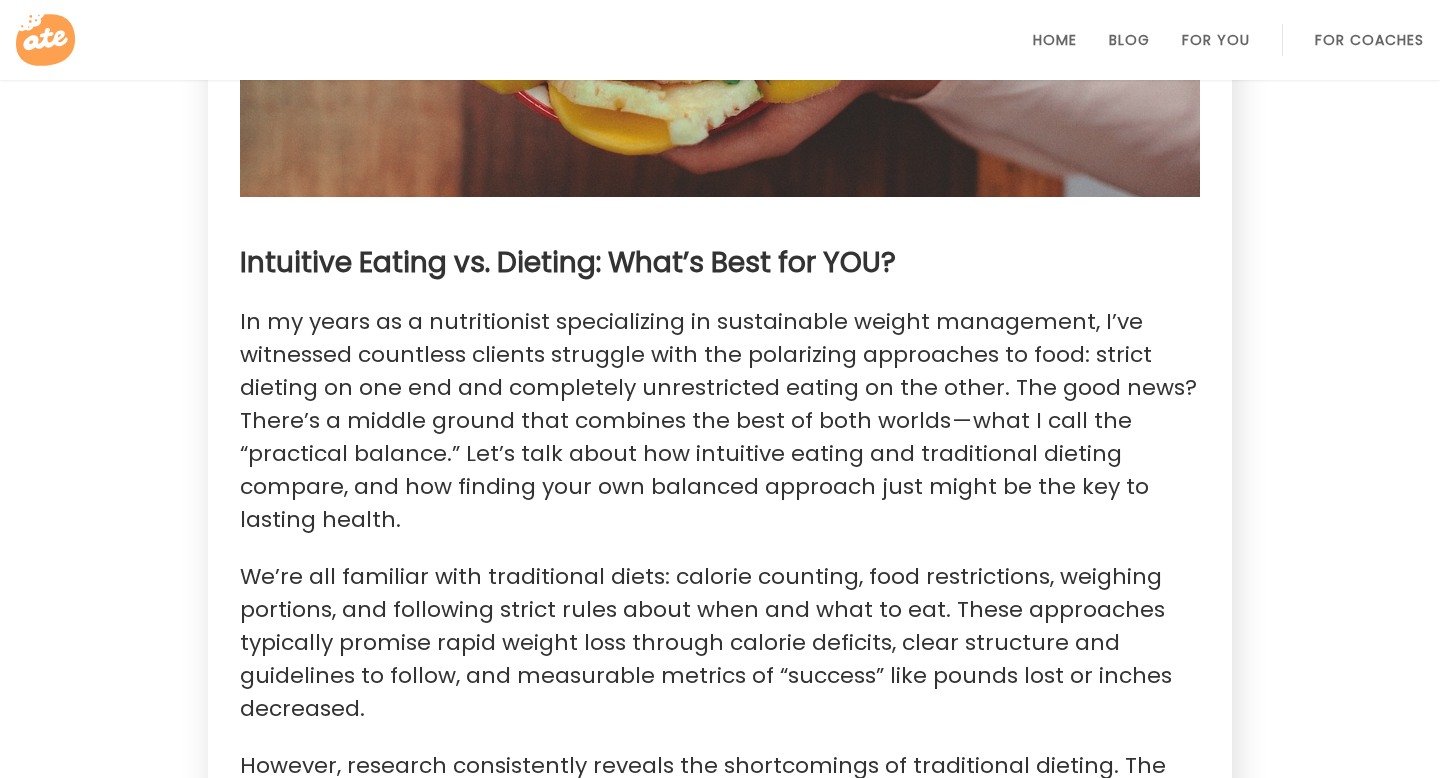 scroll, scrollTop: 0, scrollLeft: 0, axis: both 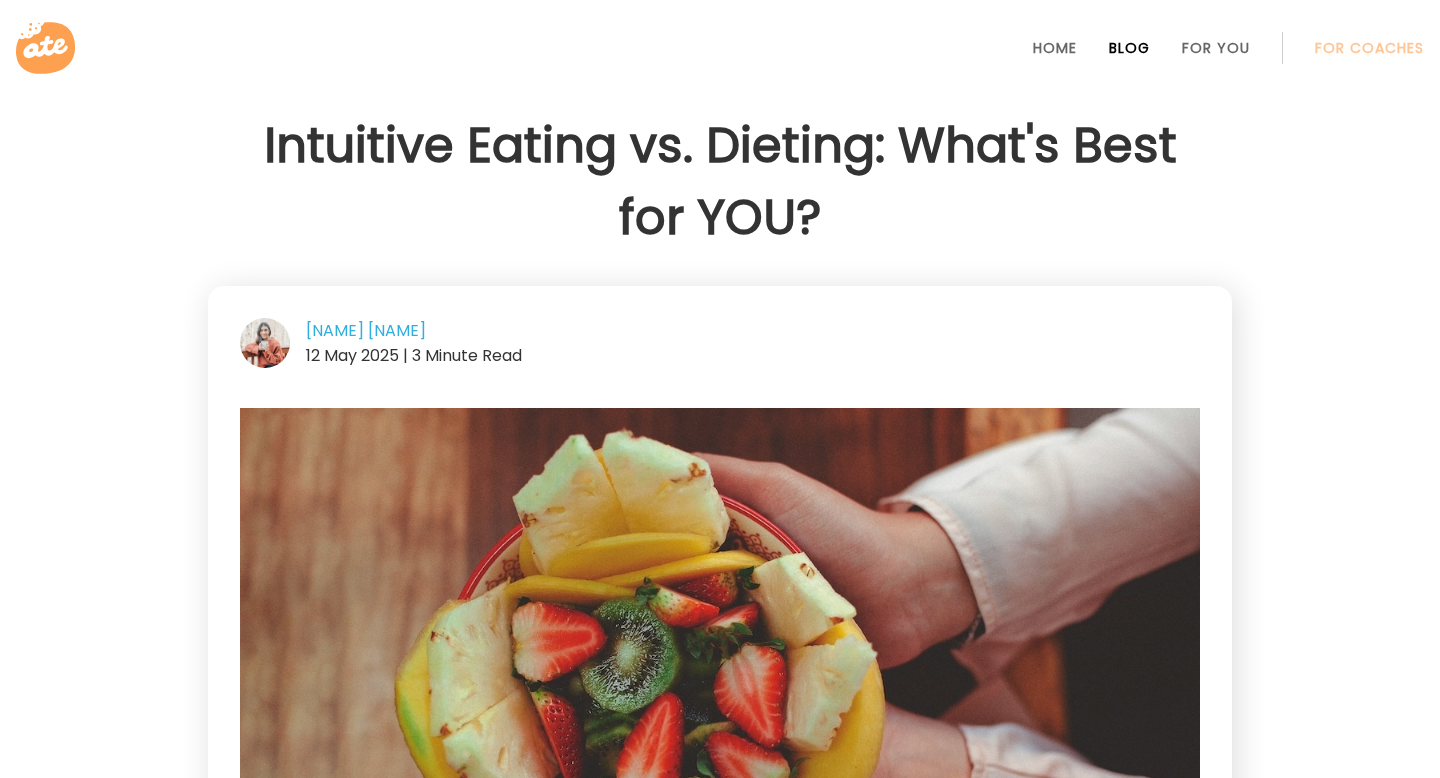 click on "Blog" at bounding box center (1129, 48) 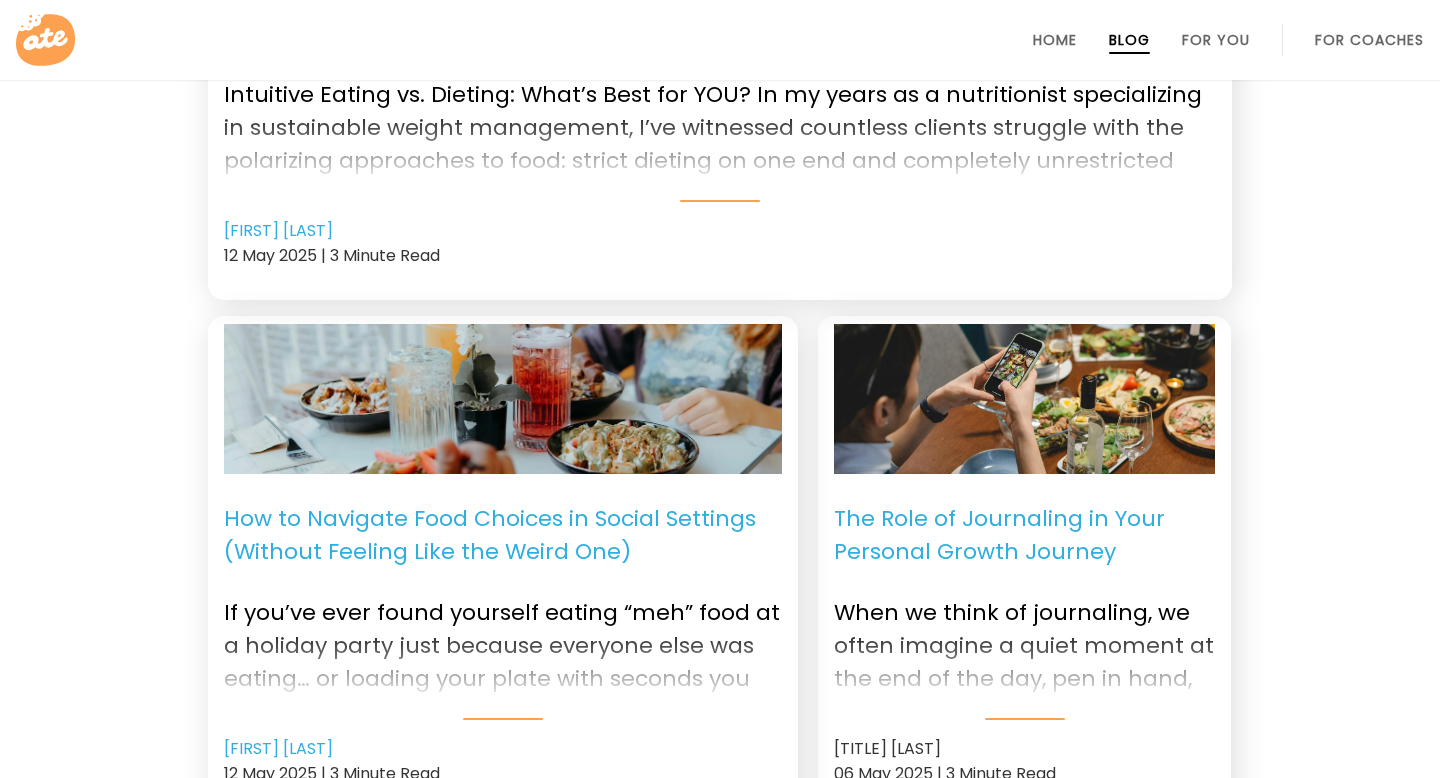 scroll, scrollTop: 661, scrollLeft: 0, axis: vertical 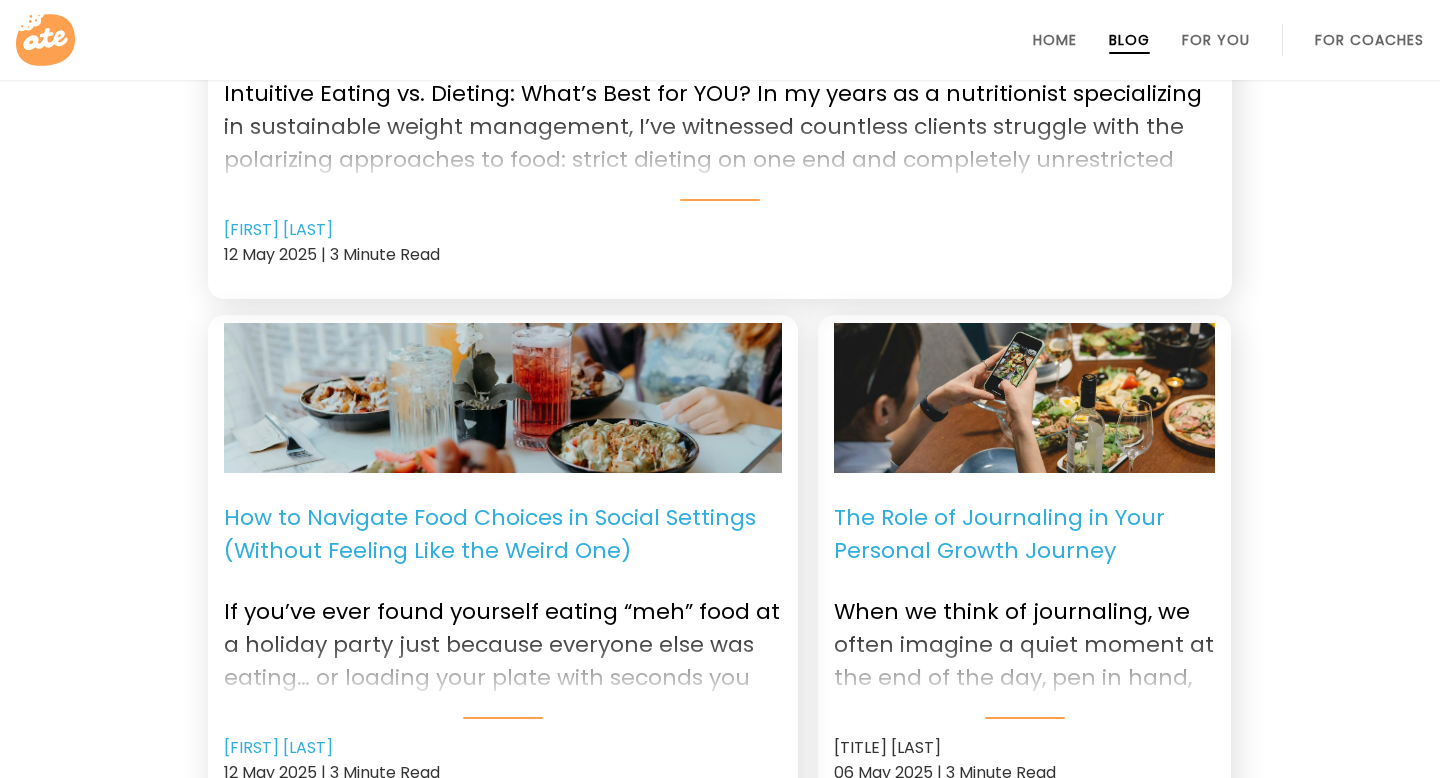 click on "How to Navigate Food Choices in Social Settings (Without Feeling Like the Weird One)" at bounding box center (503, 534) 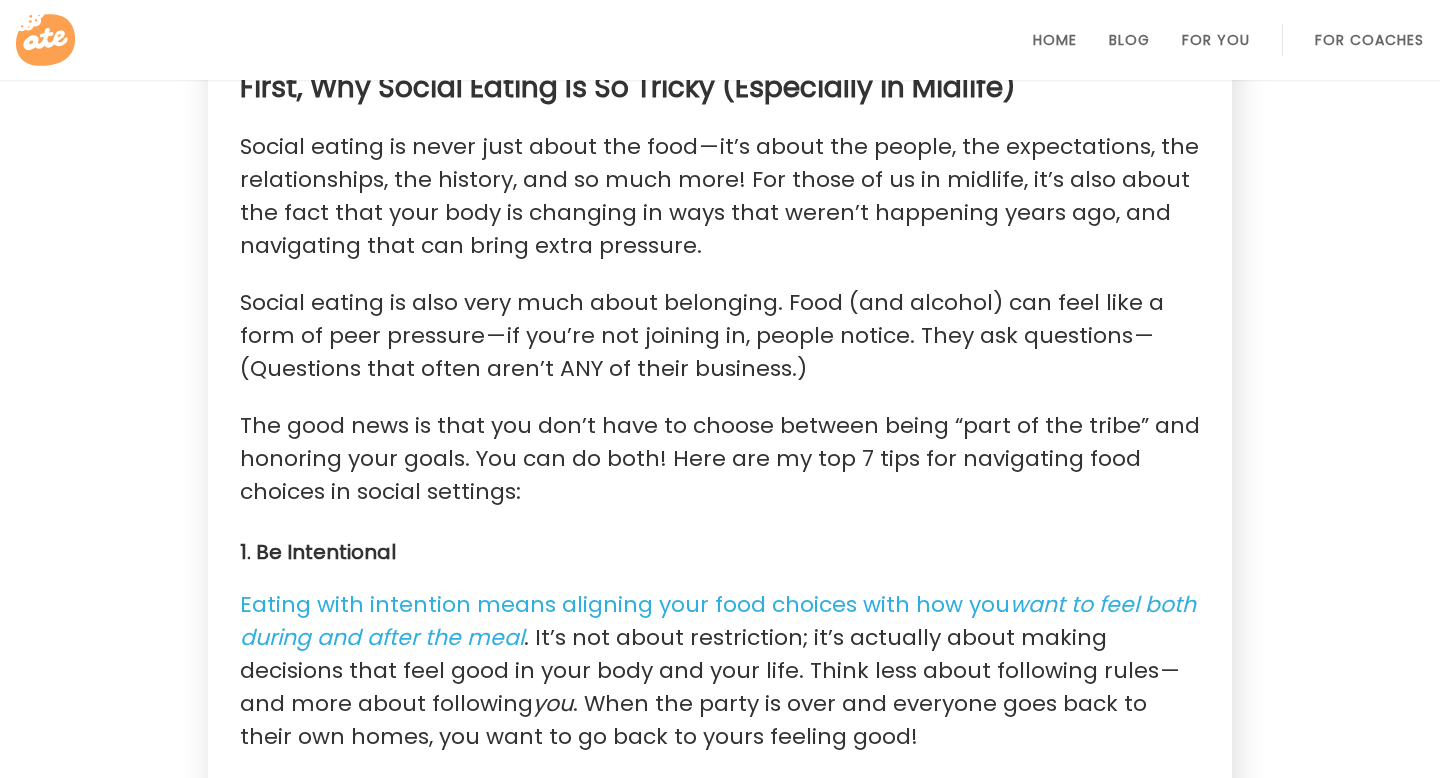 scroll, scrollTop: 0, scrollLeft: 0, axis: both 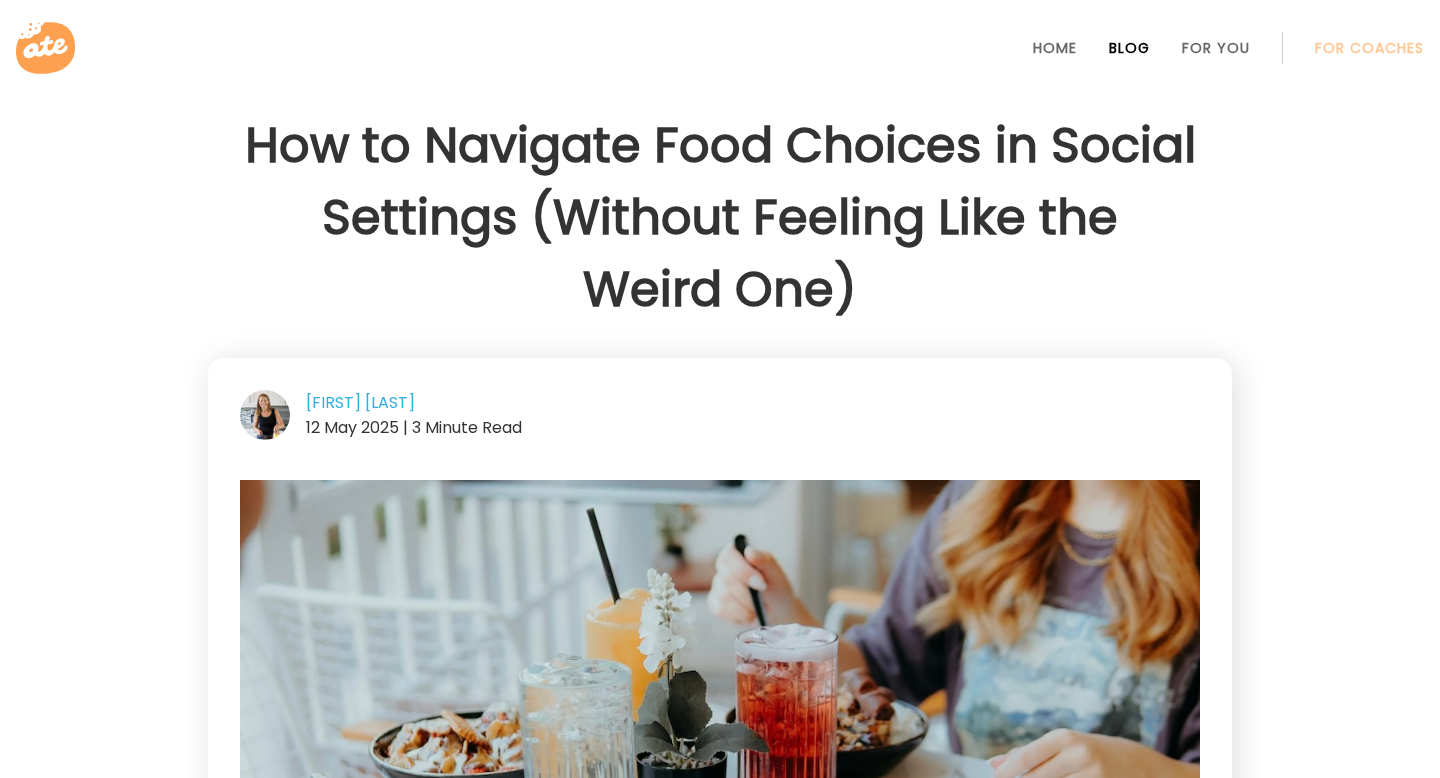 click on "Blog" at bounding box center [1129, 48] 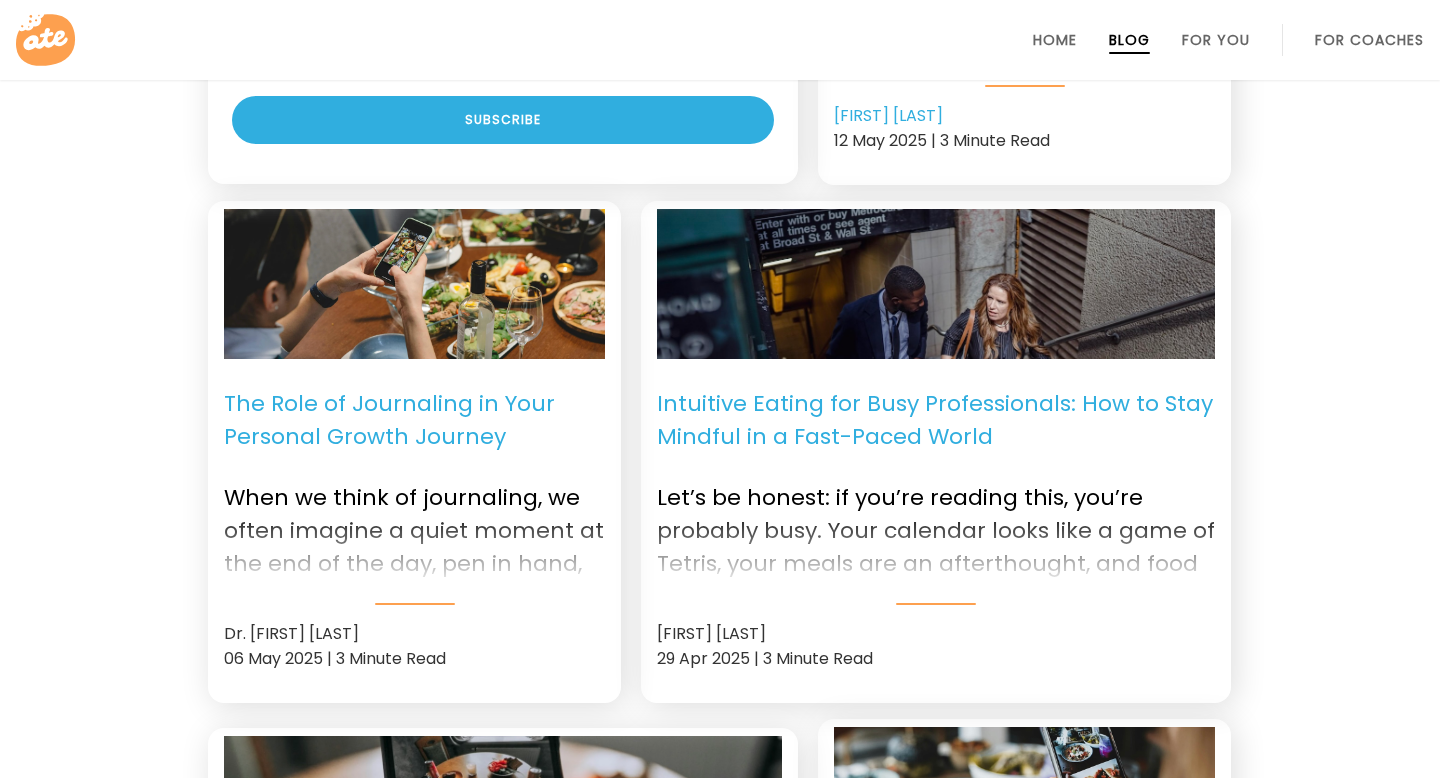 scroll, scrollTop: 1310, scrollLeft: 0, axis: vertical 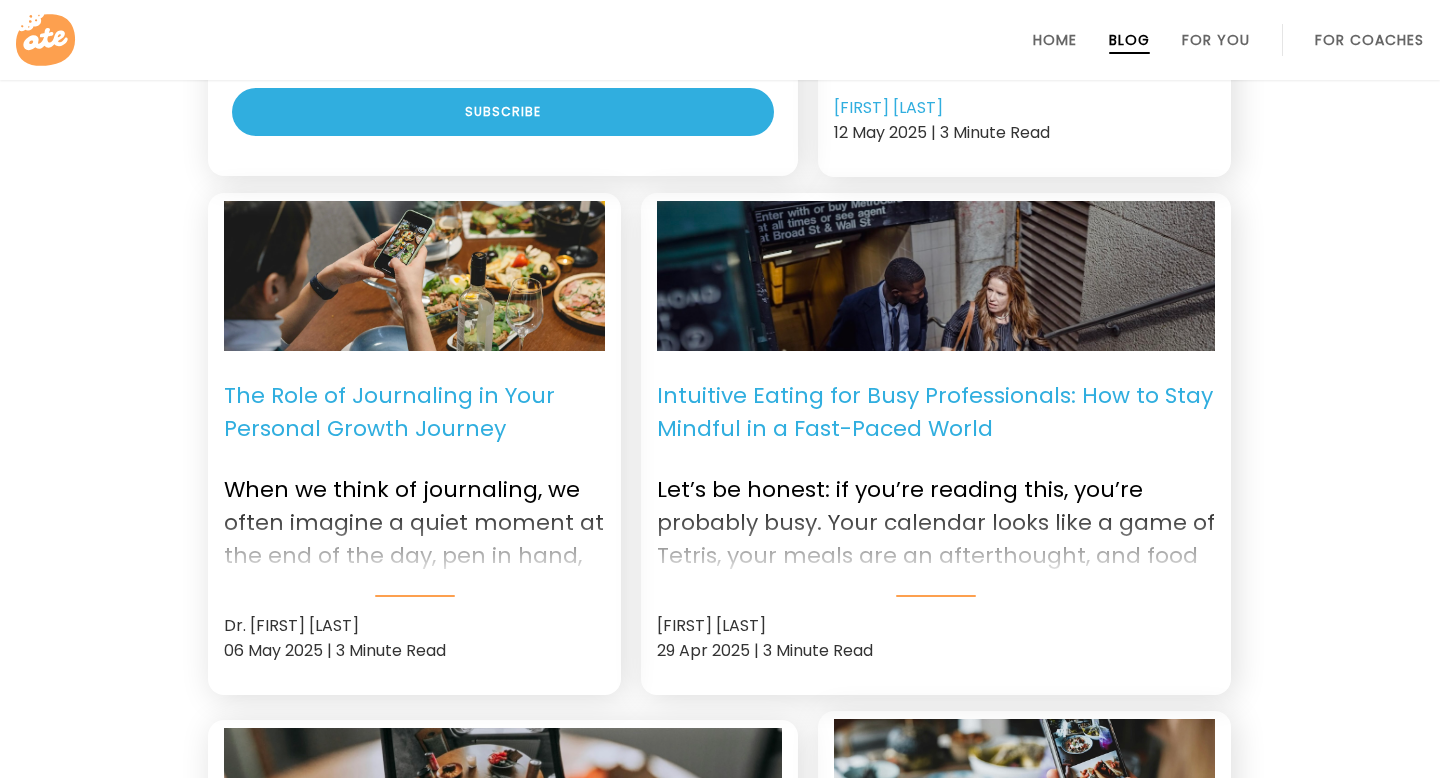 click on "The Role of Journaling in Your Personal Growth Journey" at bounding box center [414, 412] 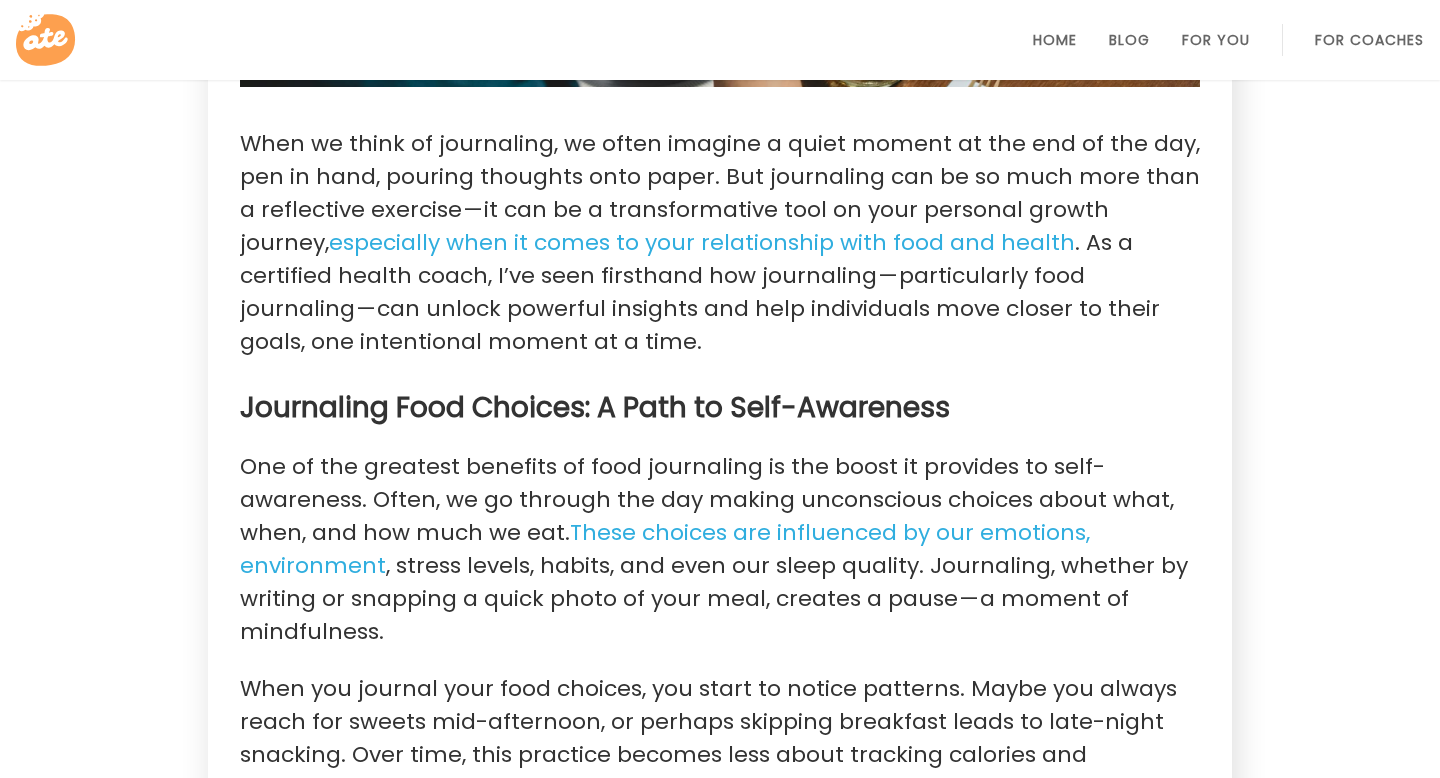 scroll, scrollTop: 0, scrollLeft: 0, axis: both 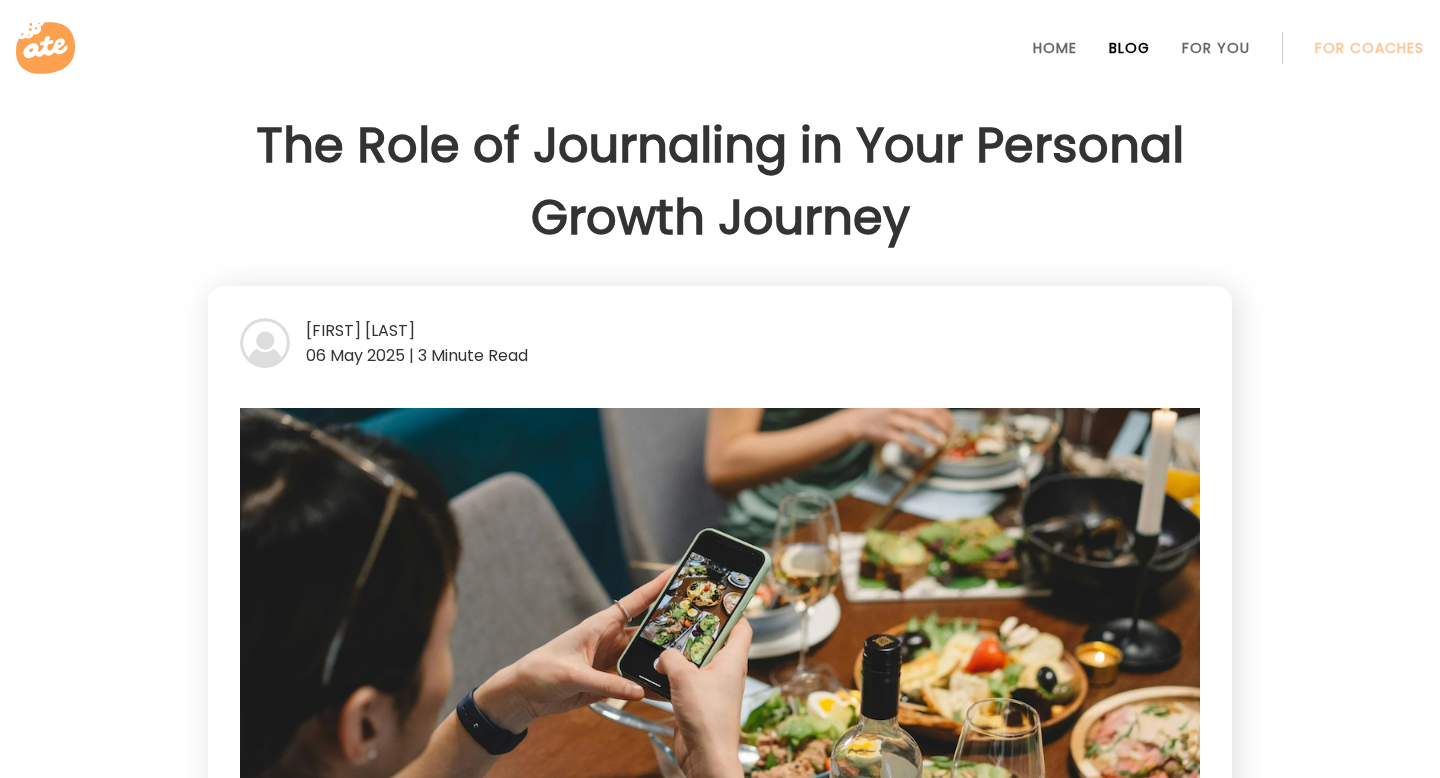 click on "Blog" at bounding box center (1129, 48) 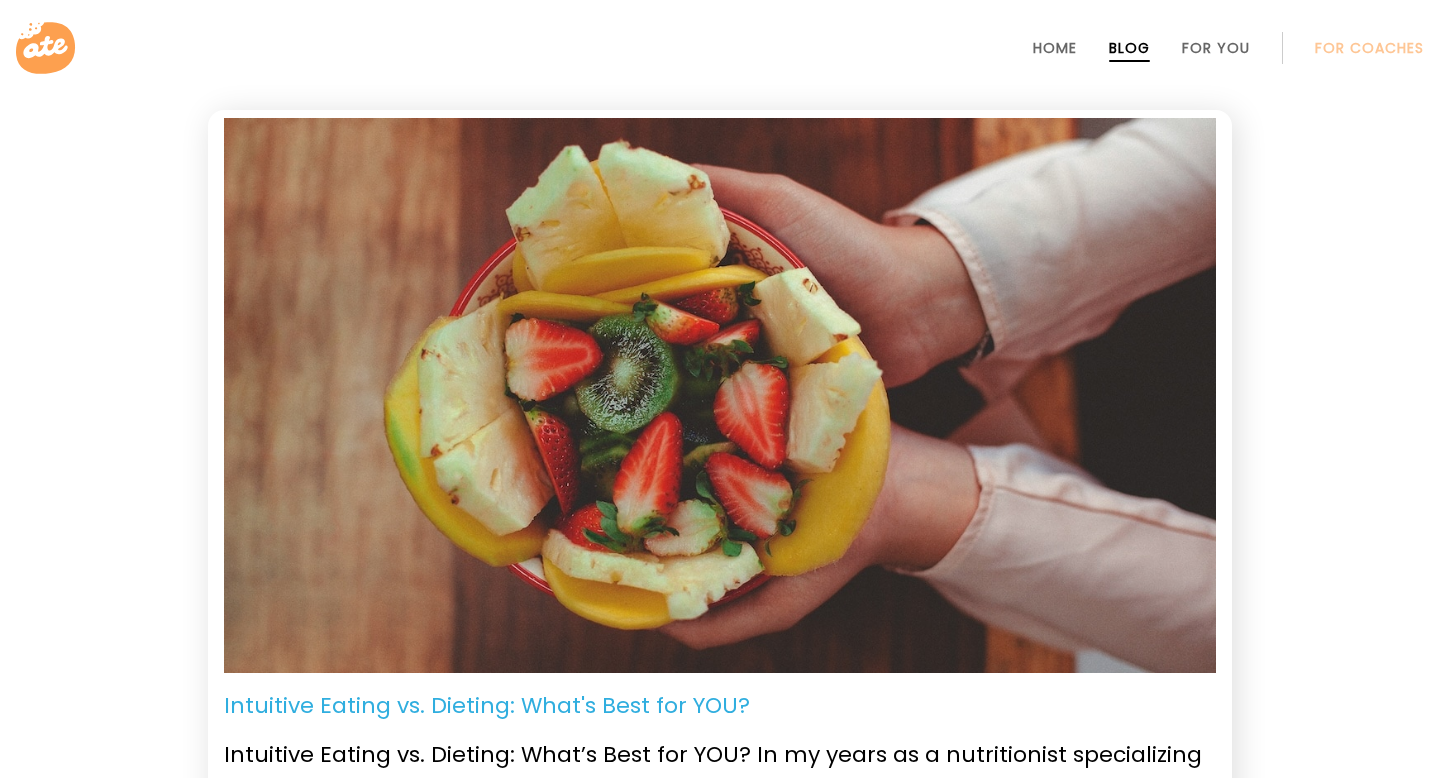 scroll, scrollTop: 0, scrollLeft: 0, axis: both 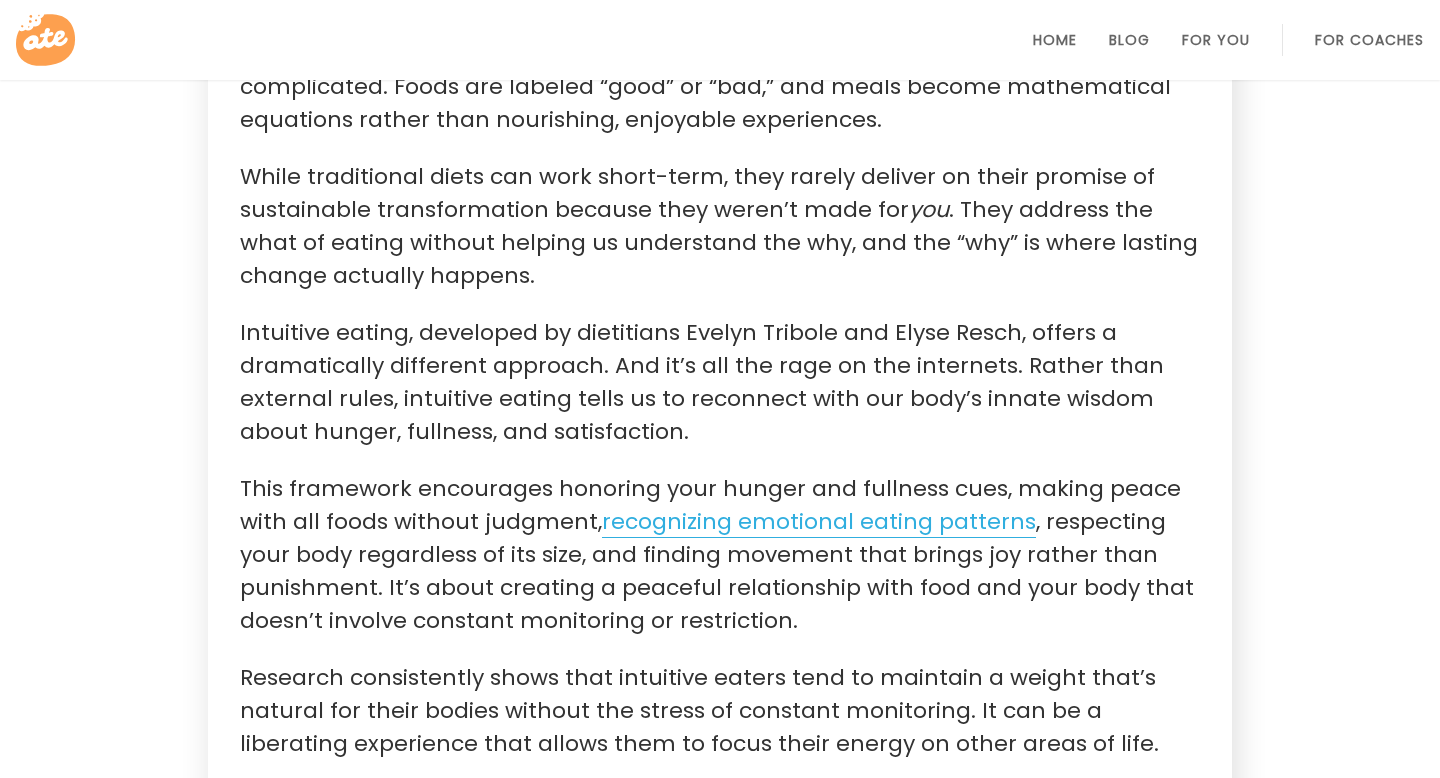 click on "recognizing emotional eating patterns" at bounding box center (819, 522) 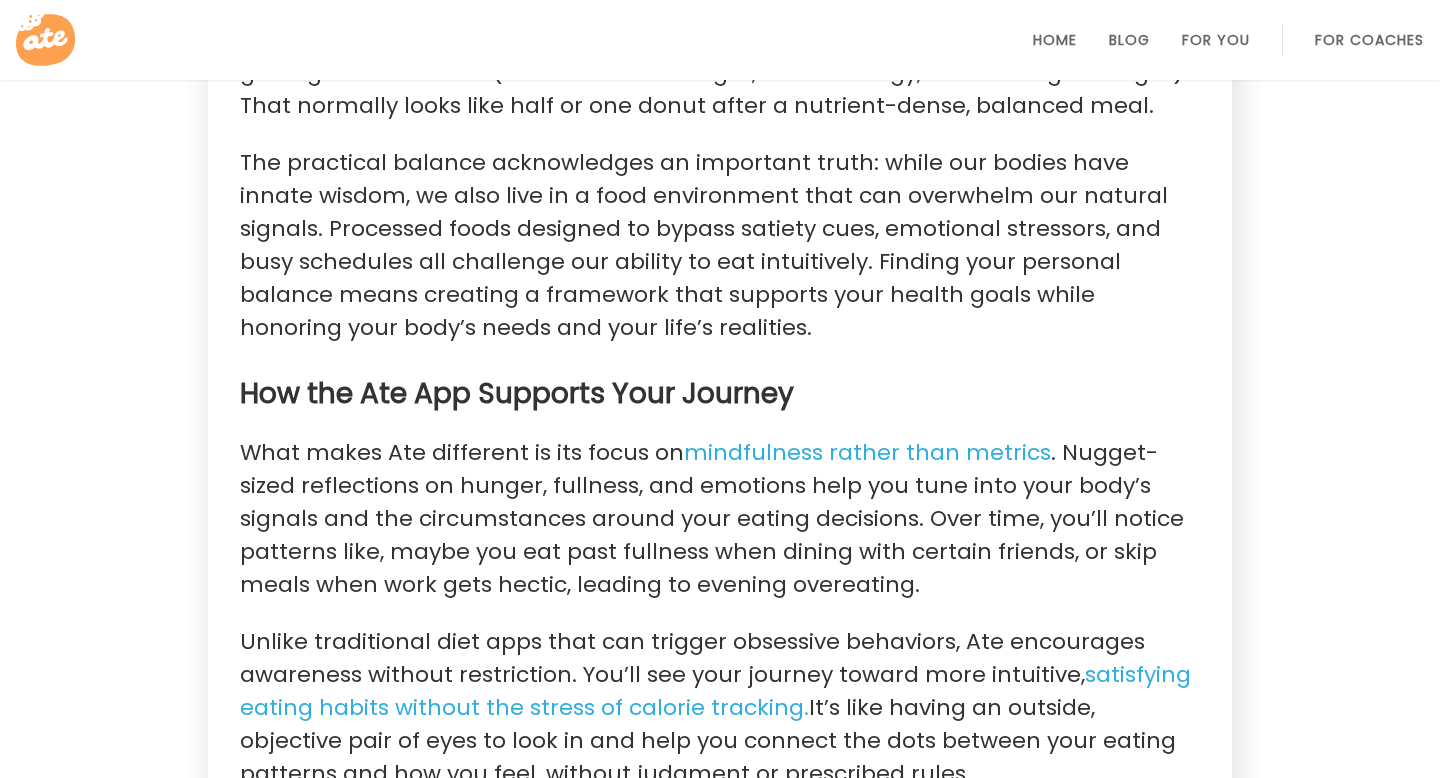 scroll, scrollTop: 2761, scrollLeft: 0, axis: vertical 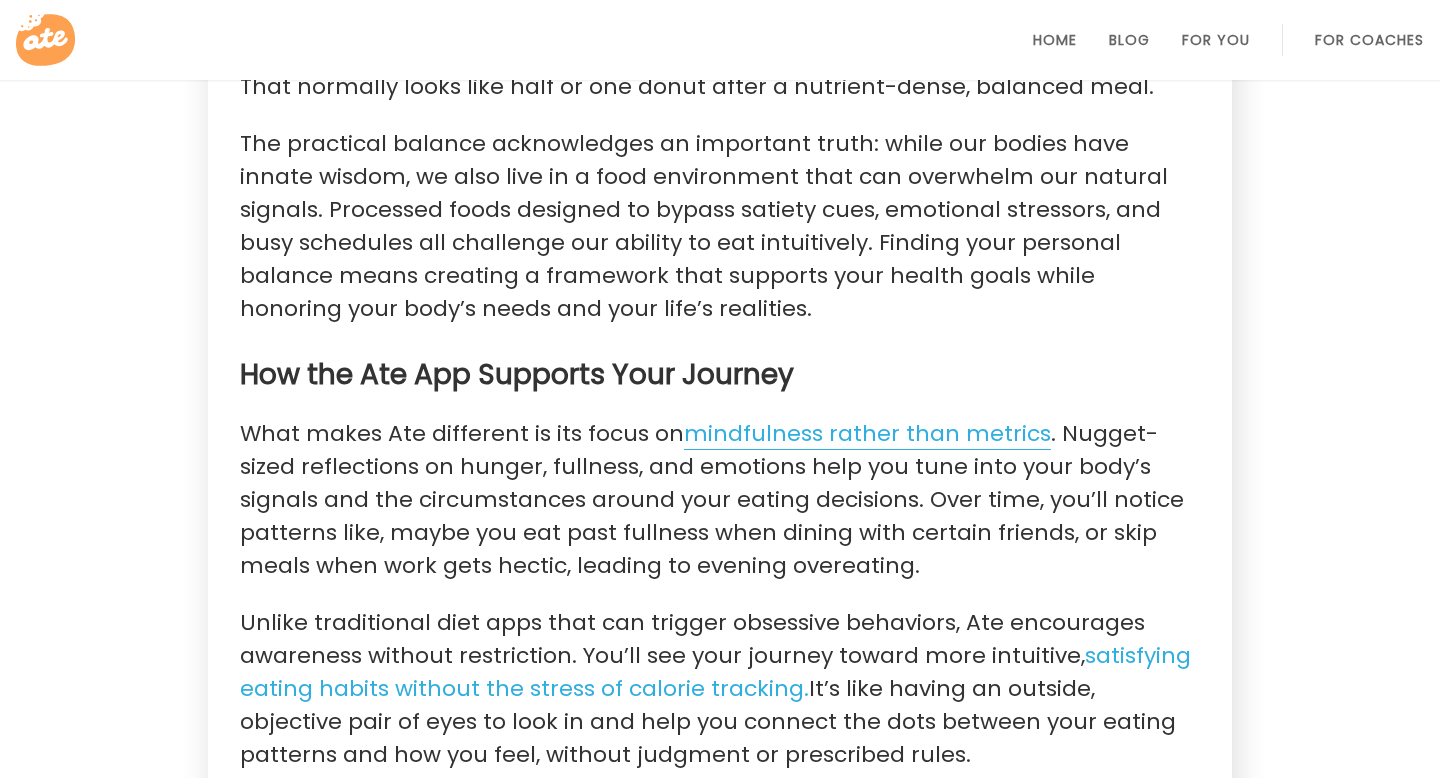 click on "mindfulness rather than metrics" at bounding box center (867, 434) 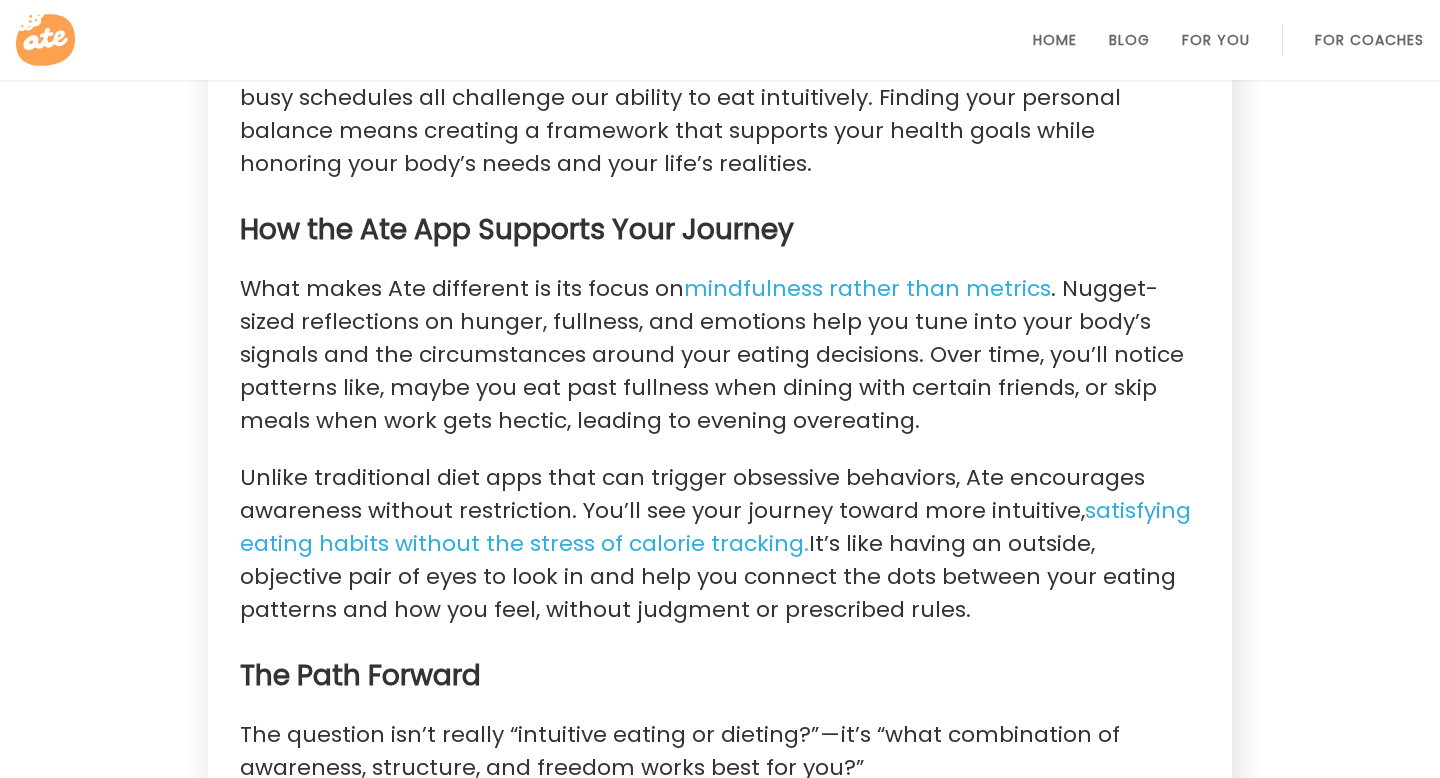 scroll, scrollTop: 2963, scrollLeft: 0, axis: vertical 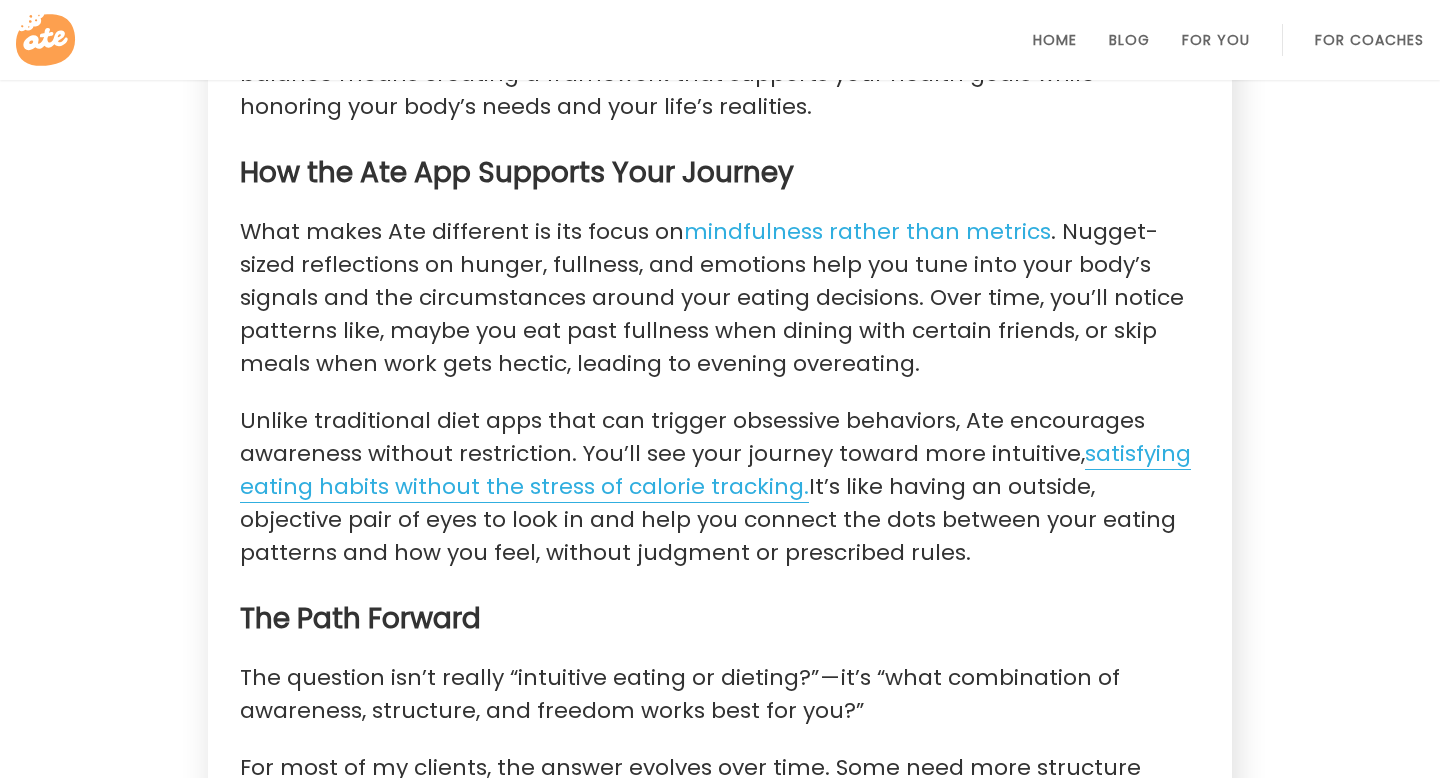 click on "satisfying eating habits without the stress of calorie tracking." at bounding box center [715, 470] 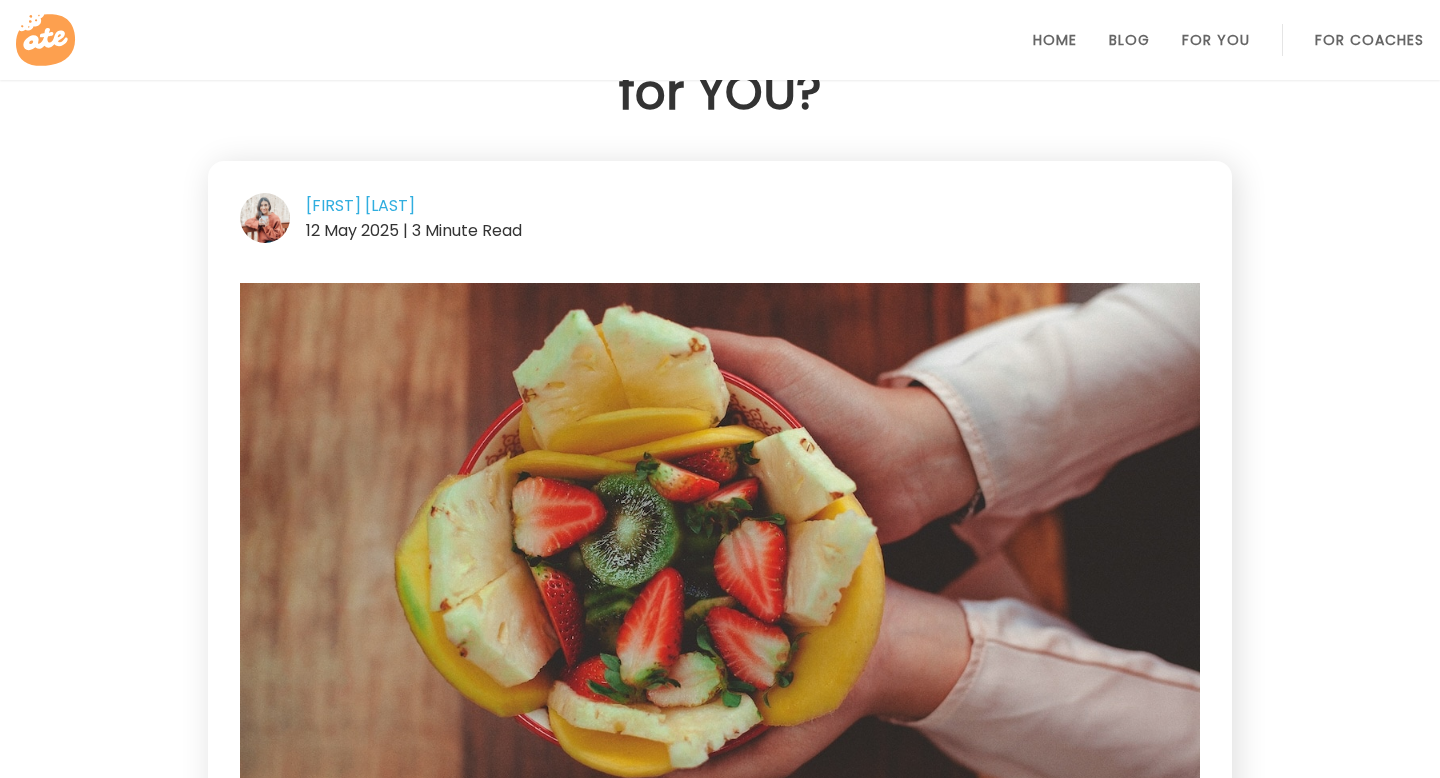 scroll, scrollTop: 0, scrollLeft: 0, axis: both 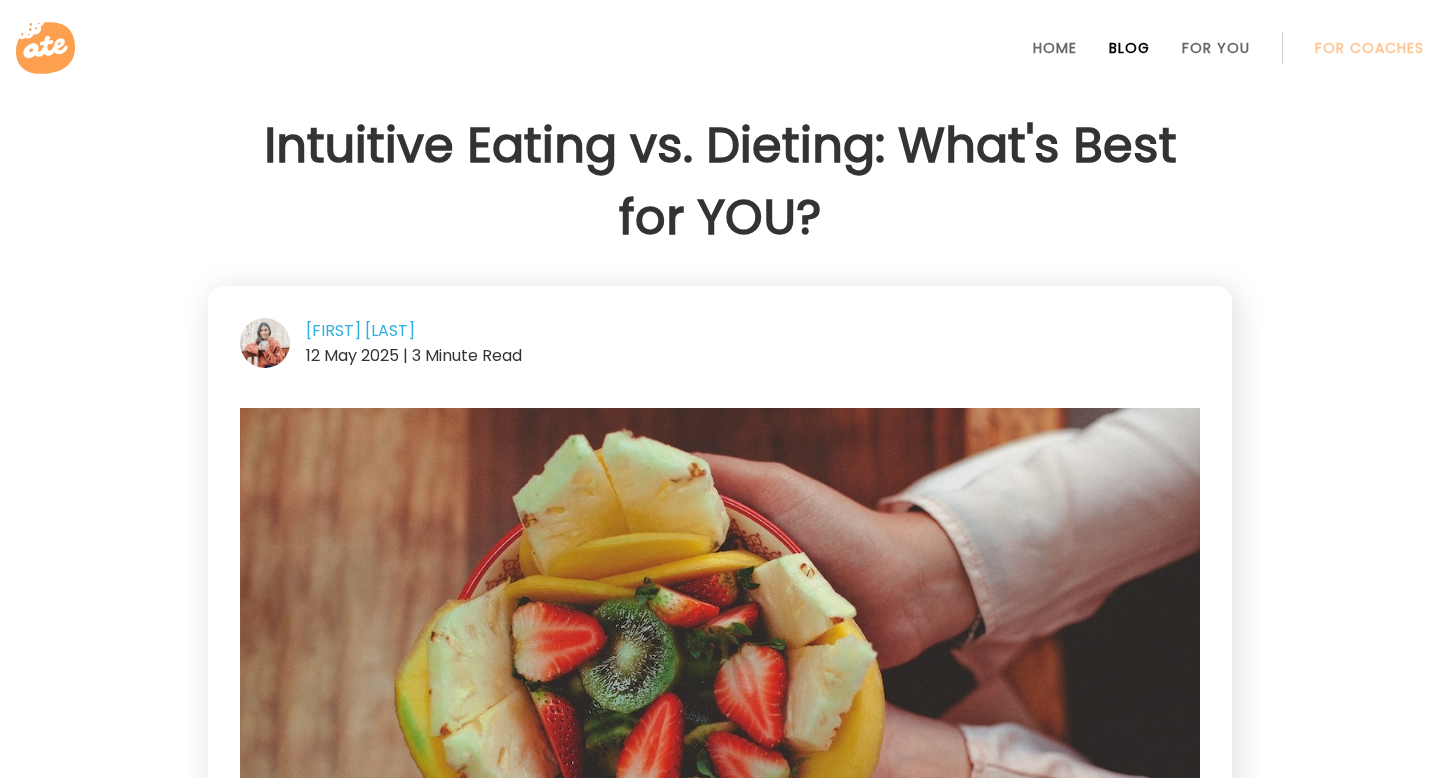 click on "Blog" at bounding box center [1129, 48] 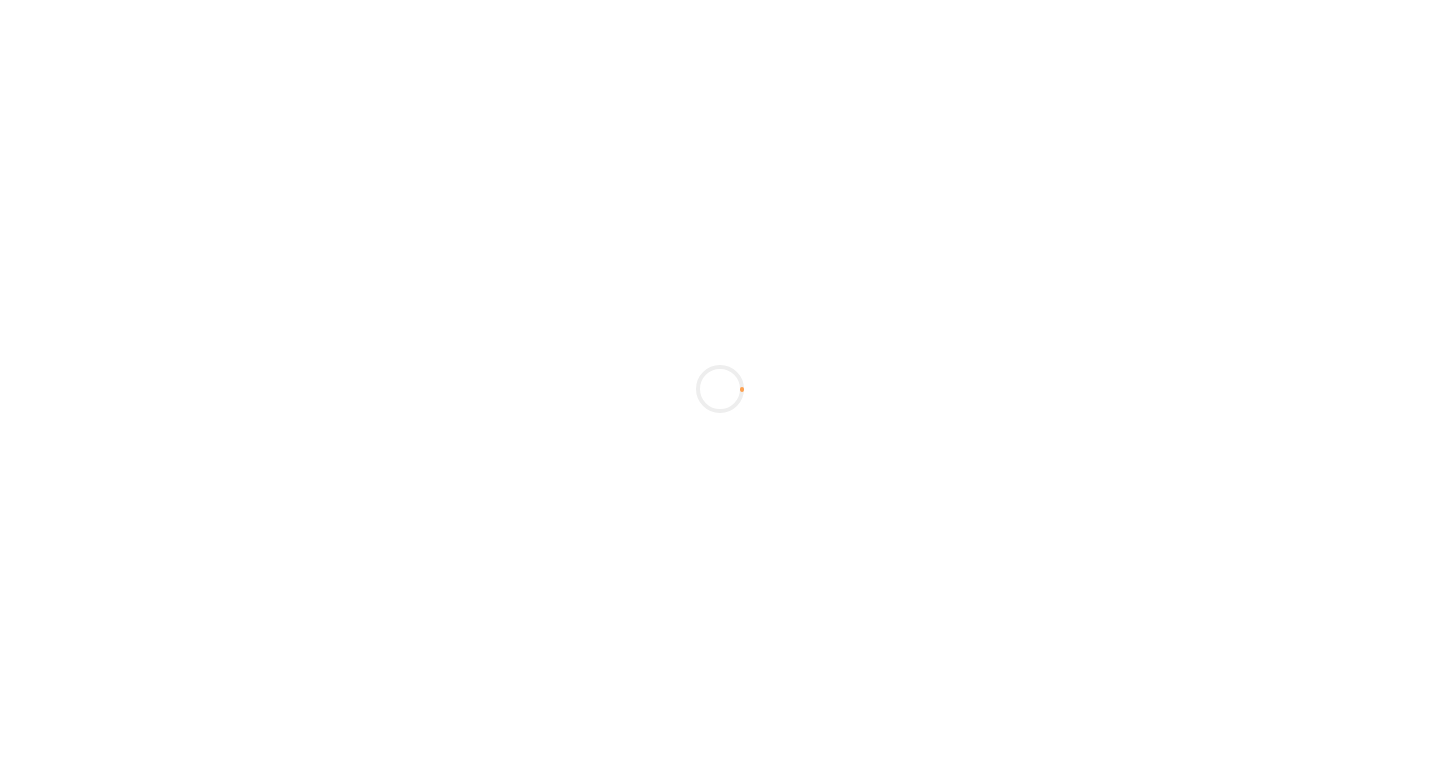scroll, scrollTop: 0, scrollLeft: 0, axis: both 